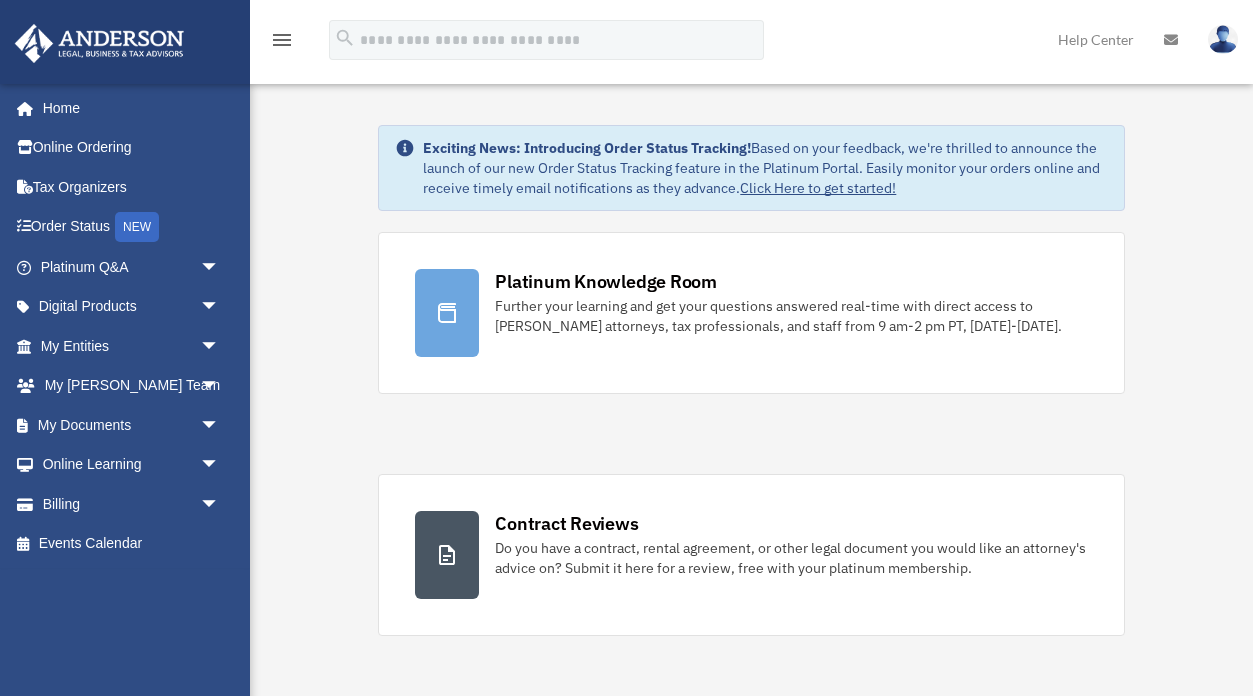 scroll, scrollTop: 0, scrollLeft: 0, axis: both 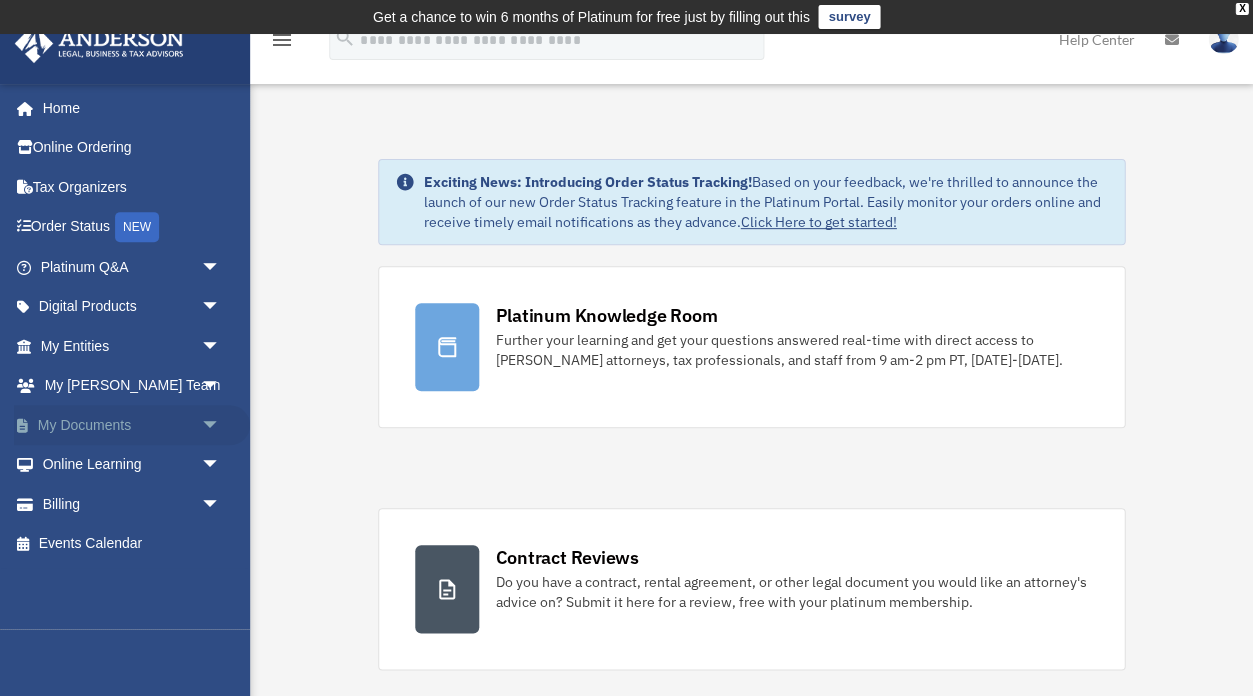 click on "arrow_drop_down" at bounding box center [220, 425] 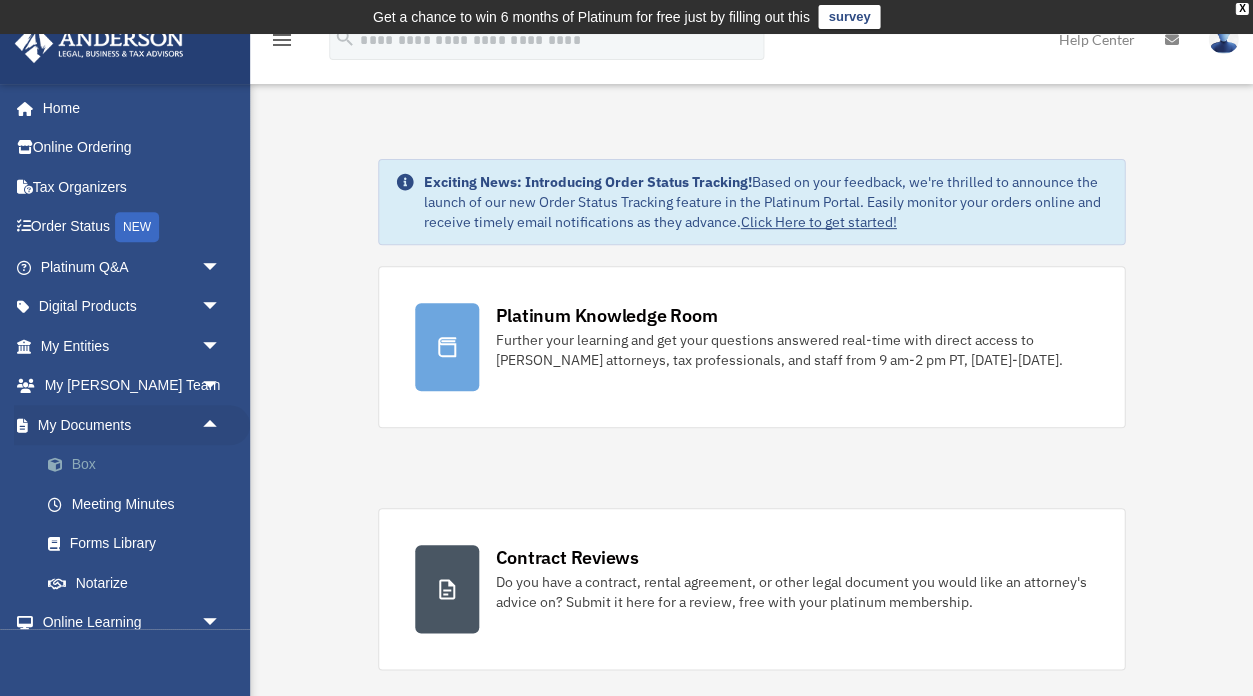 click on "Box" at bounding box center (139, 465) 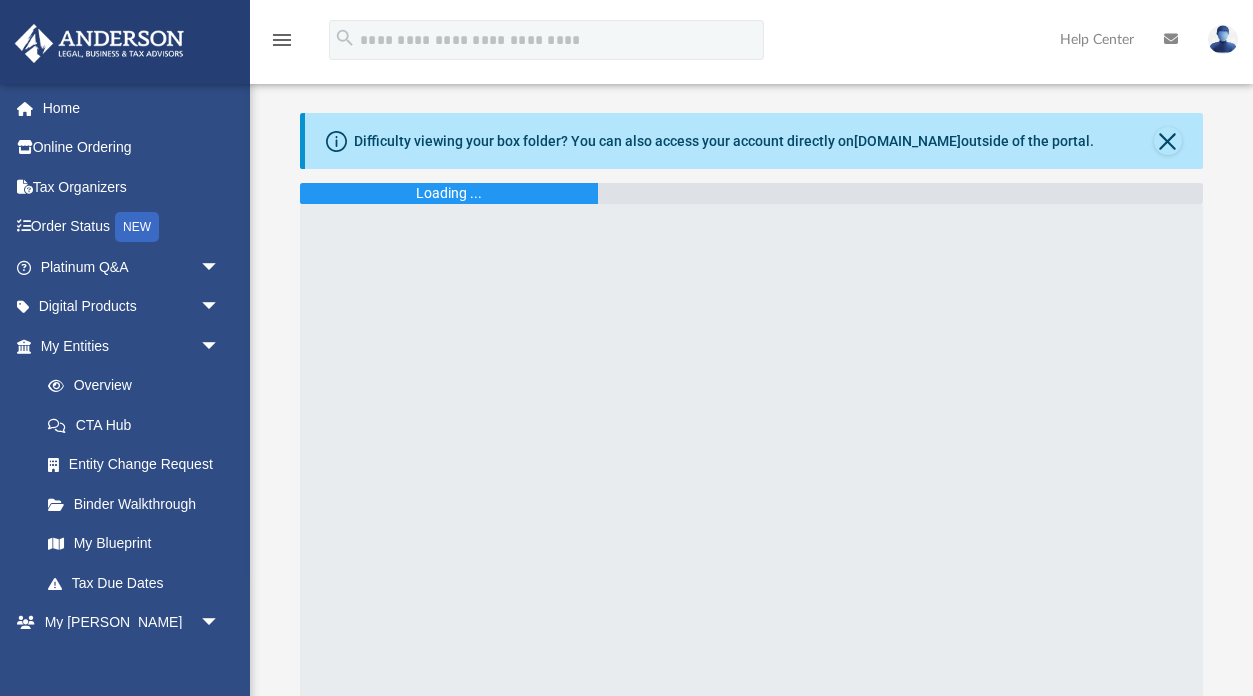 scroll, scrollTop: 0, scrollLeft: 0, axis: both 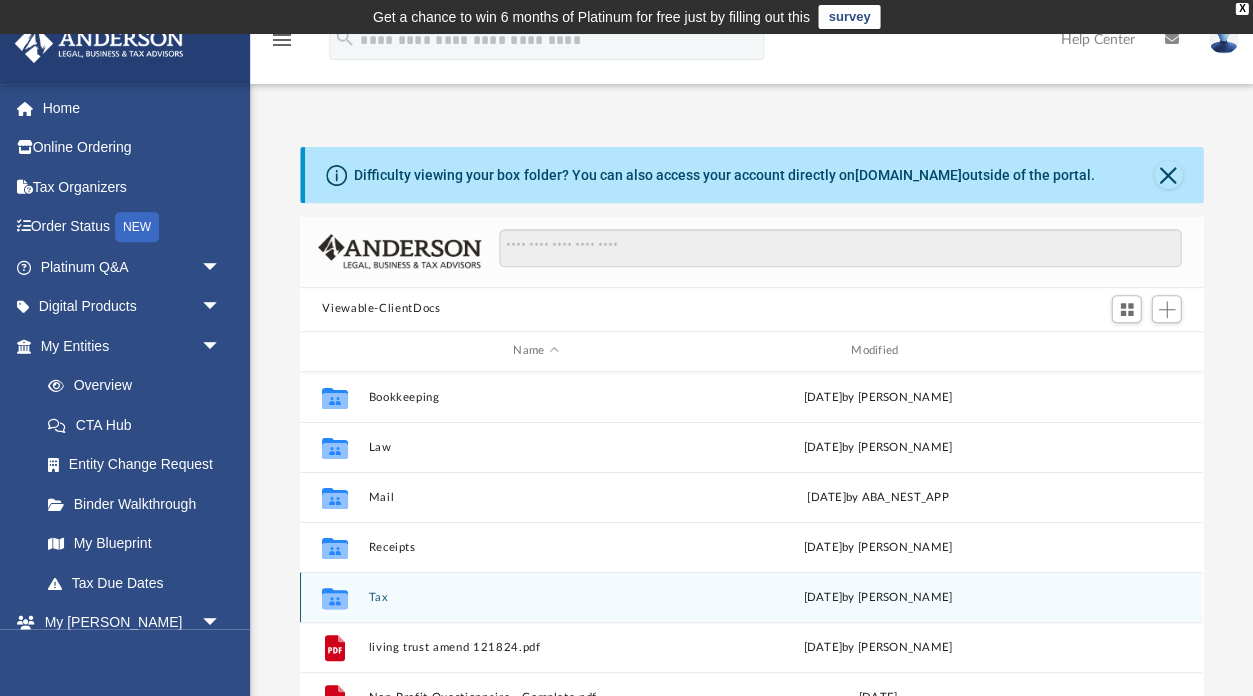 click on "Tax" at bounding box center (536, 597) 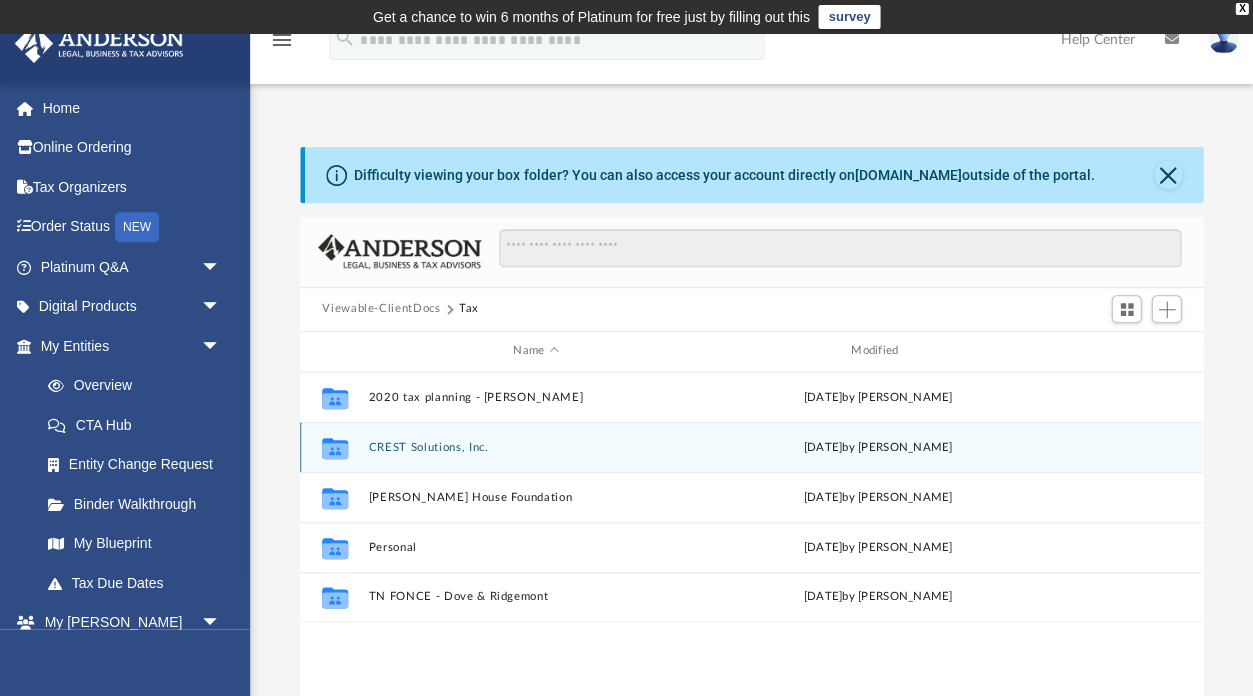 click on "CREST Solutions, Inc." at bounding box center [536, 447] 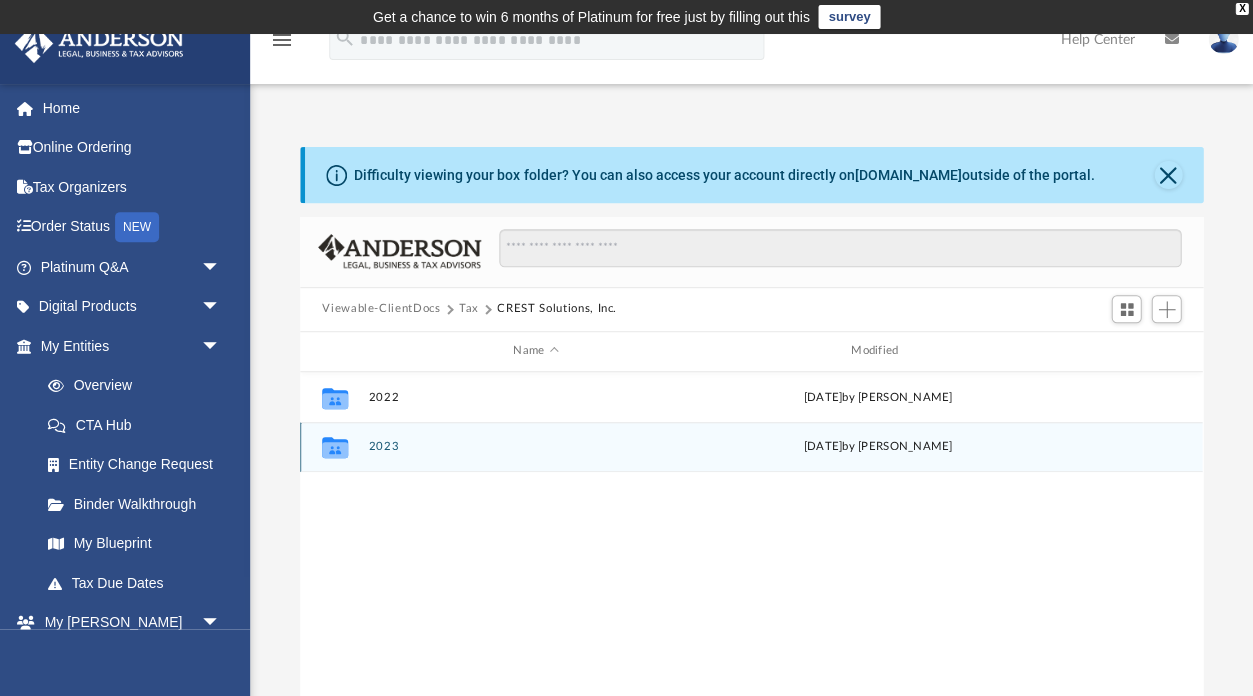 click on "2023" at bounding box center [536, 446] 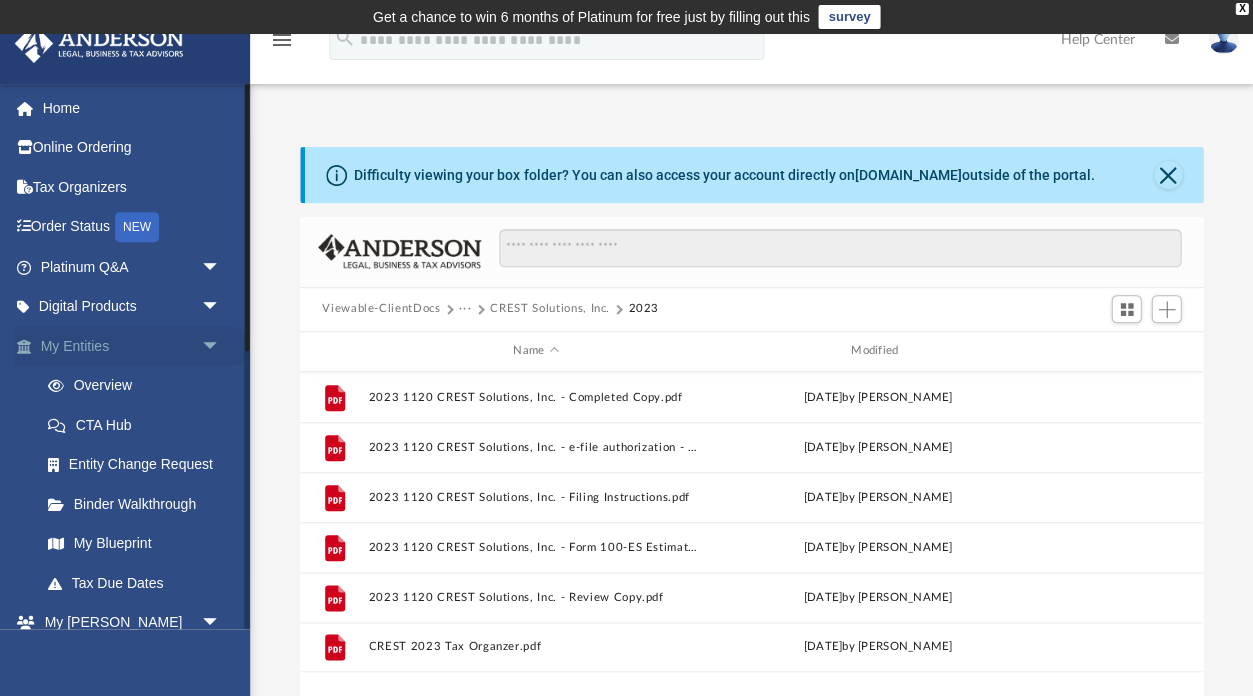 click on "arrow_drop_down" at bounding box center [220, 346] 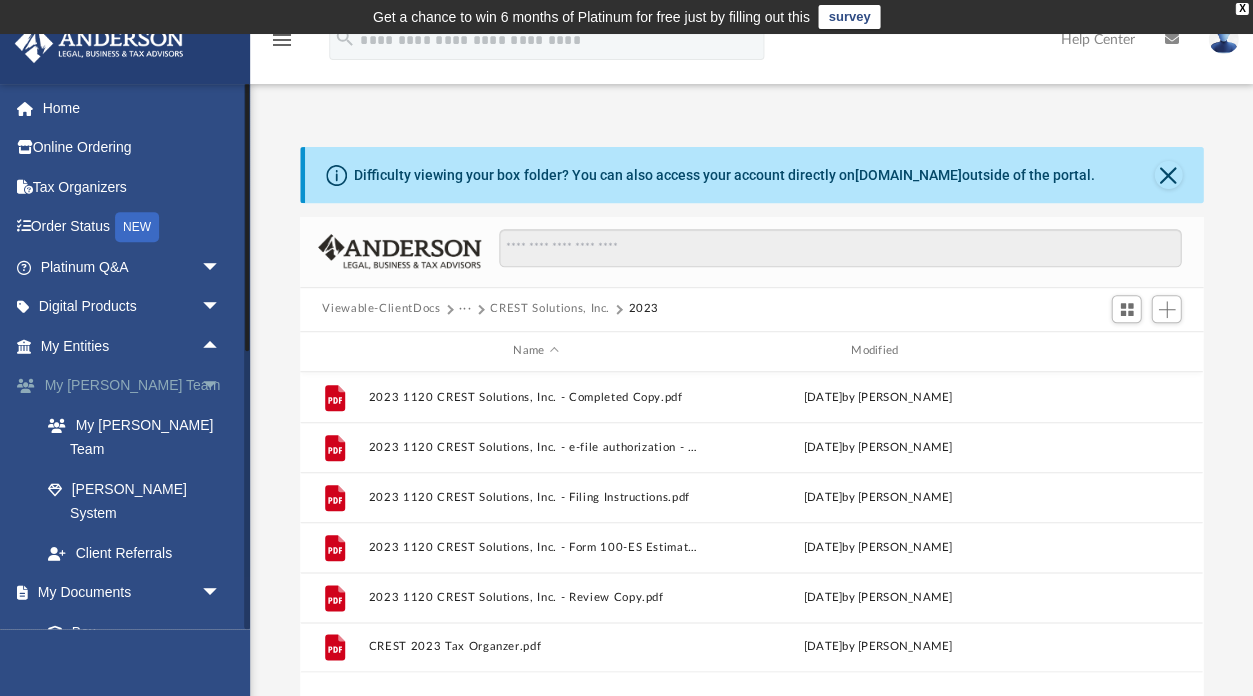 click on "arrow_drop_down" at bounding box center [220, 386] 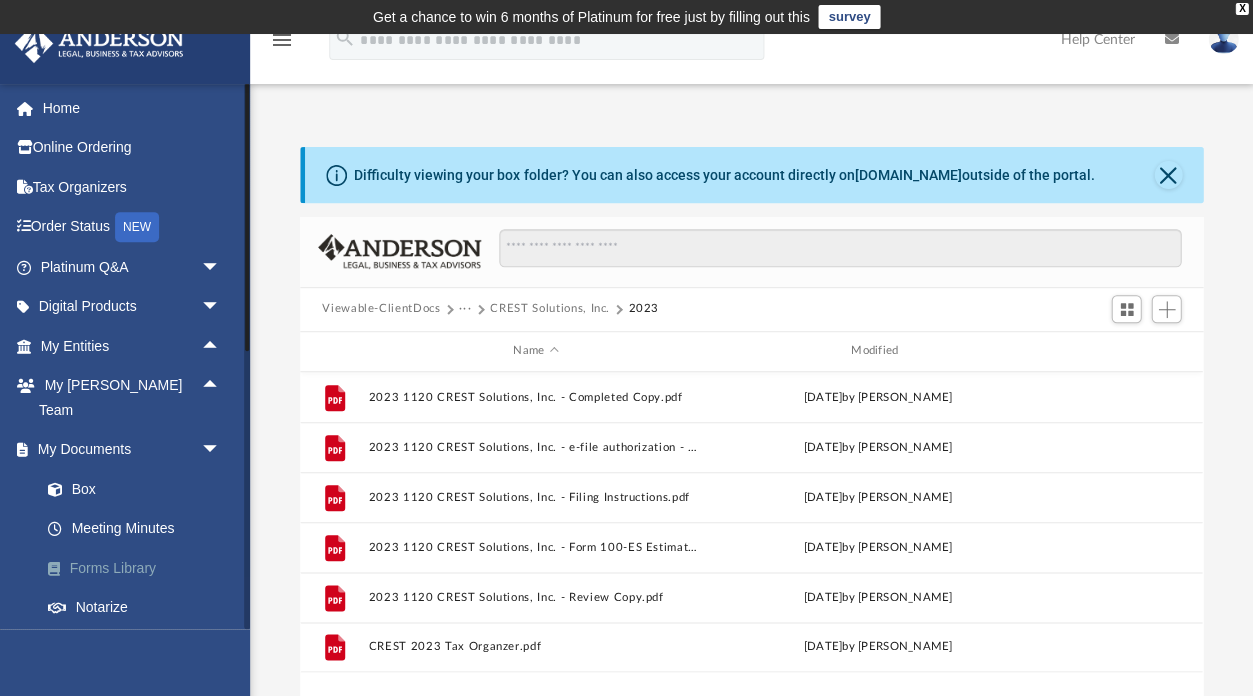 click on "Forms Library" at bounding box center (139, 568) 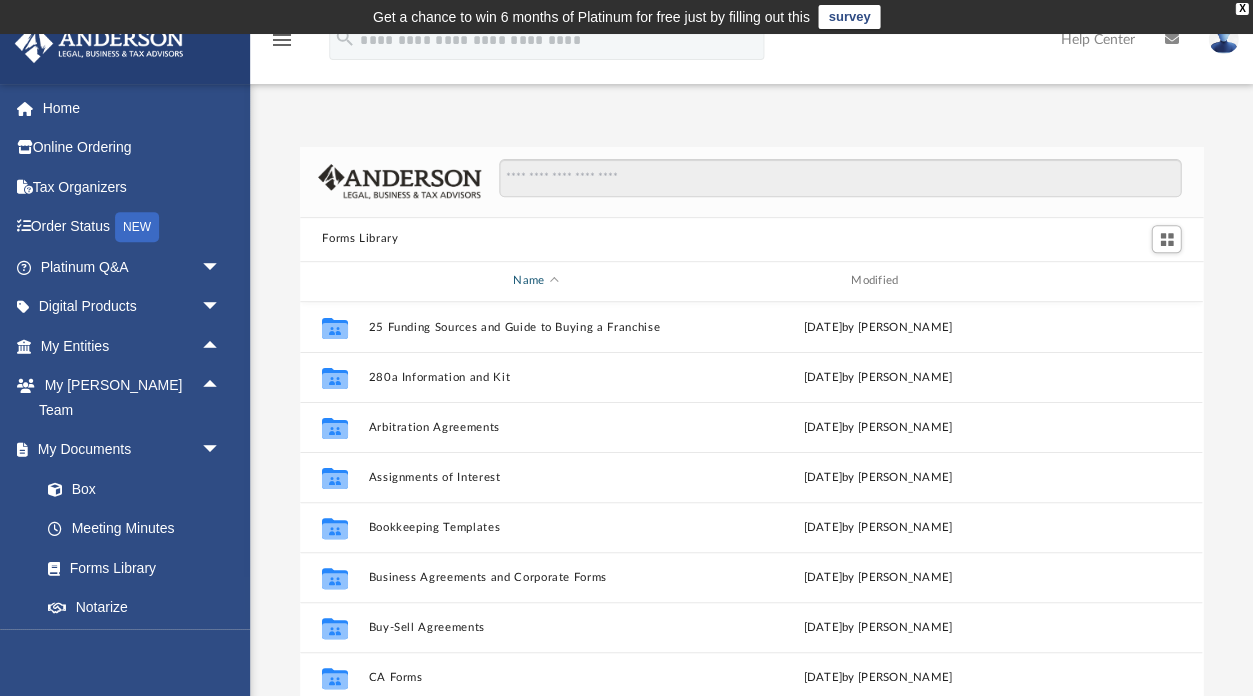 scroll, scrollTop: 1, scrollLeft: 1, axis: both 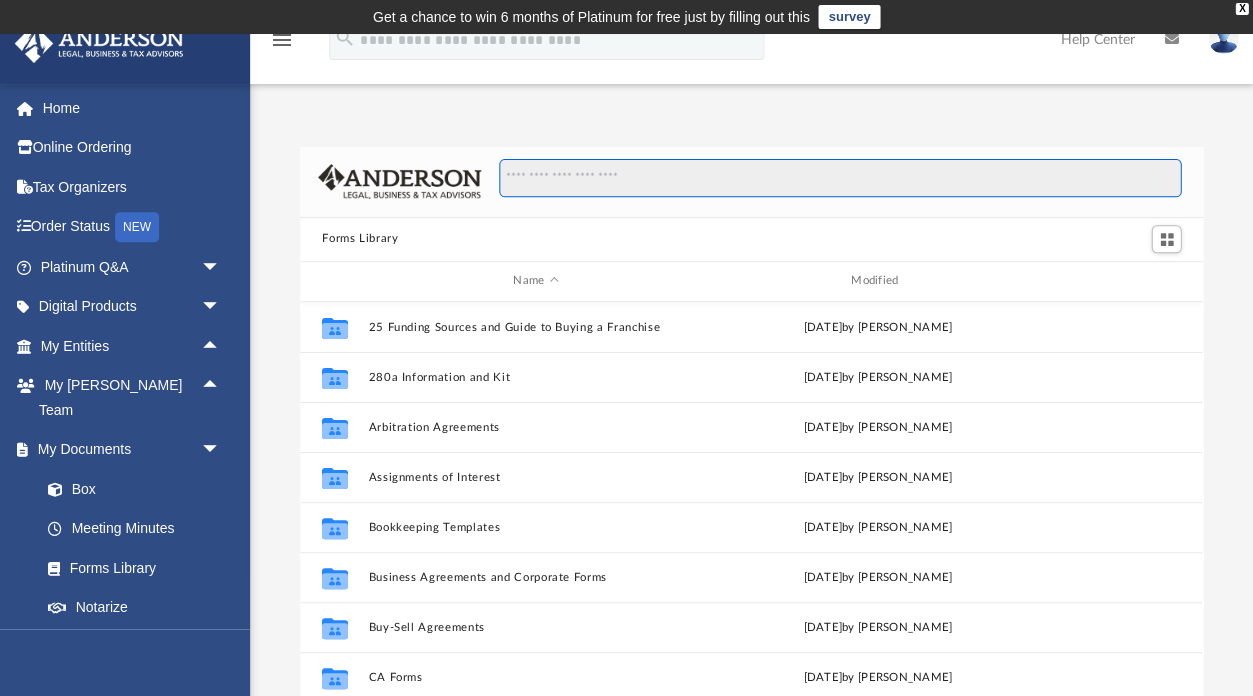 click at bounding box center (840, 178) 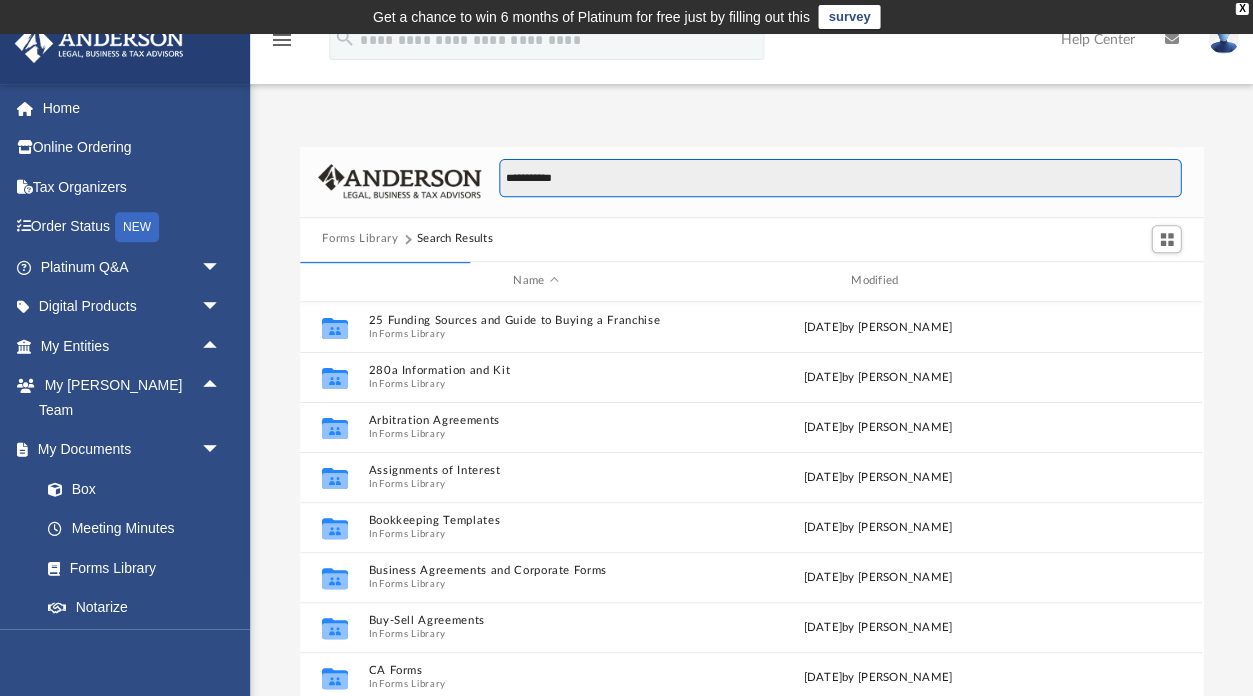 type on "**********" 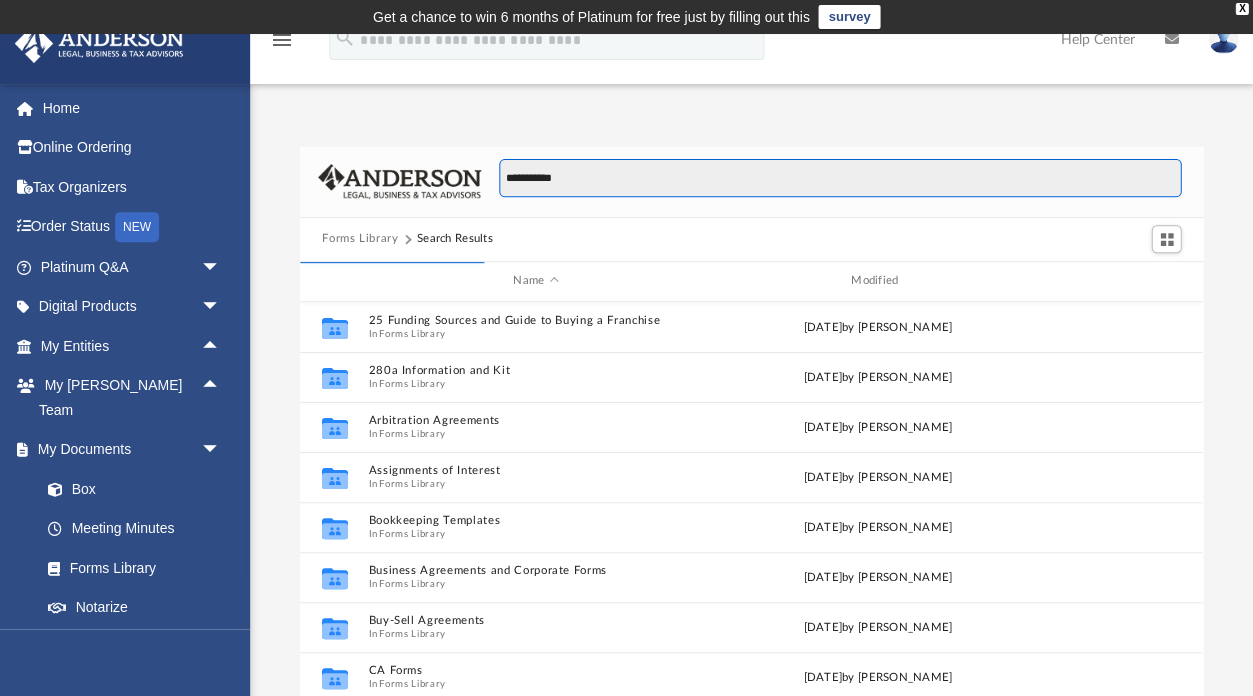 scroll, scrollTop: 393, scrollLeft: 903, axis: both 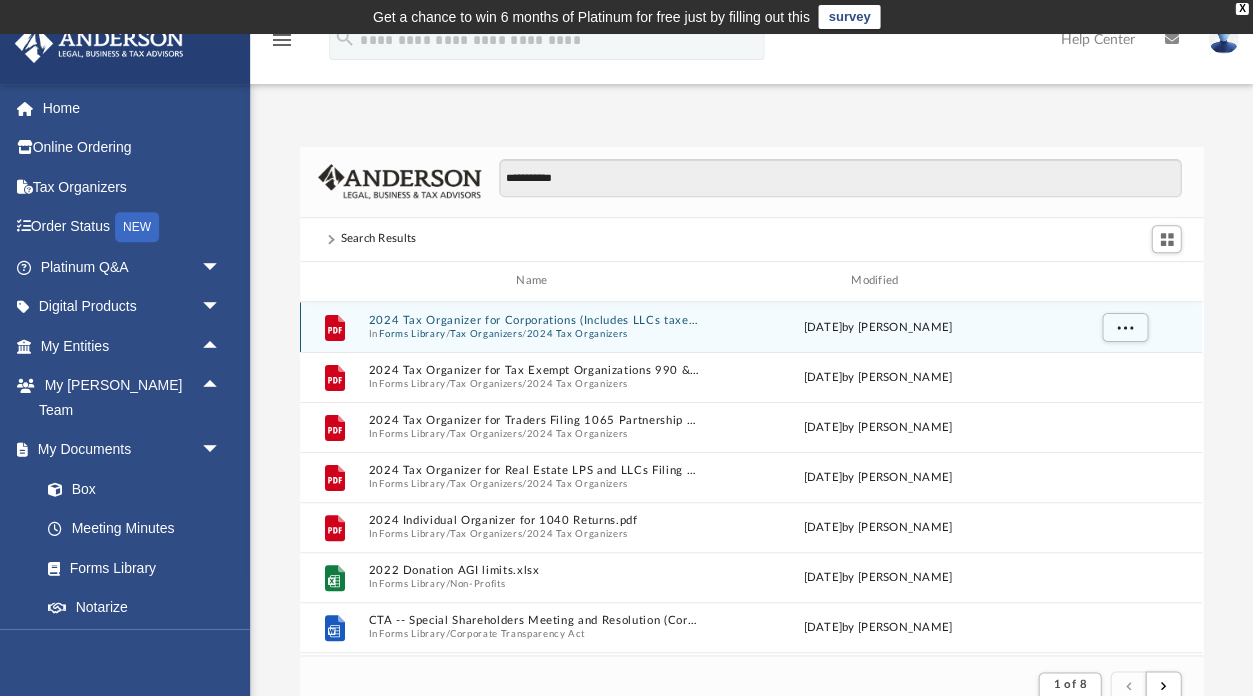 click on "2024 Tax Organizers" at bounding box center [577, 333] 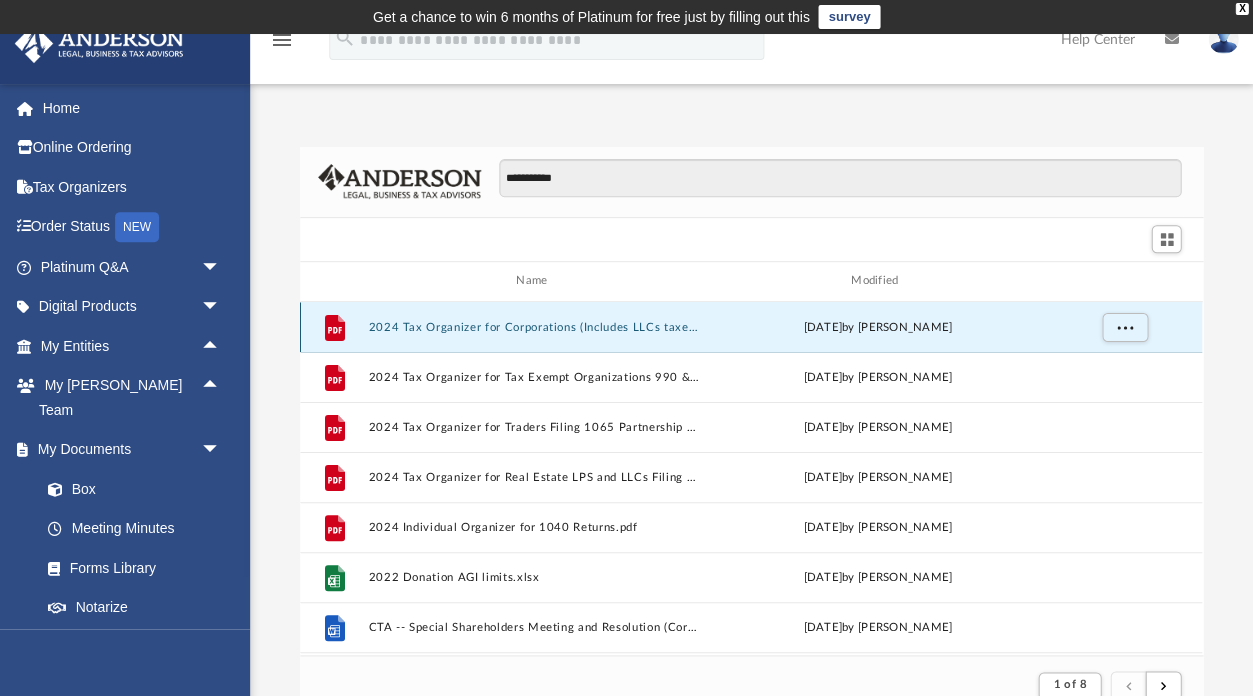 type 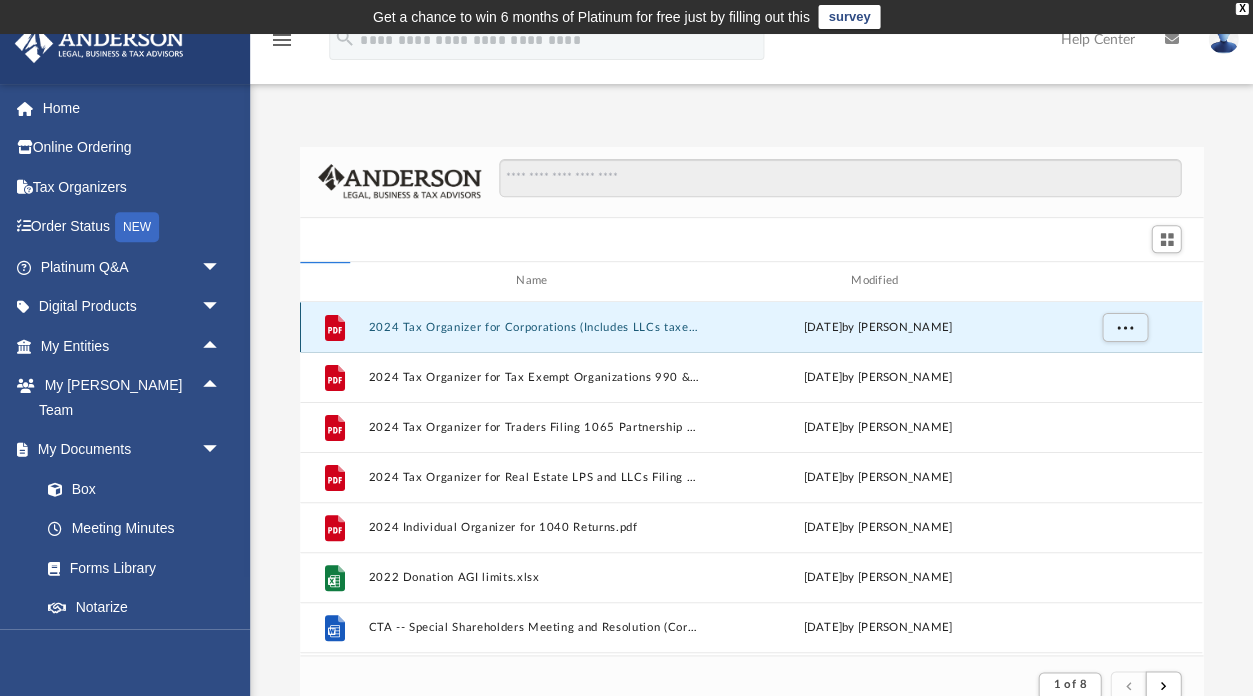 scroll, scrollTop: 1, scrollLeft: 1, axis: both 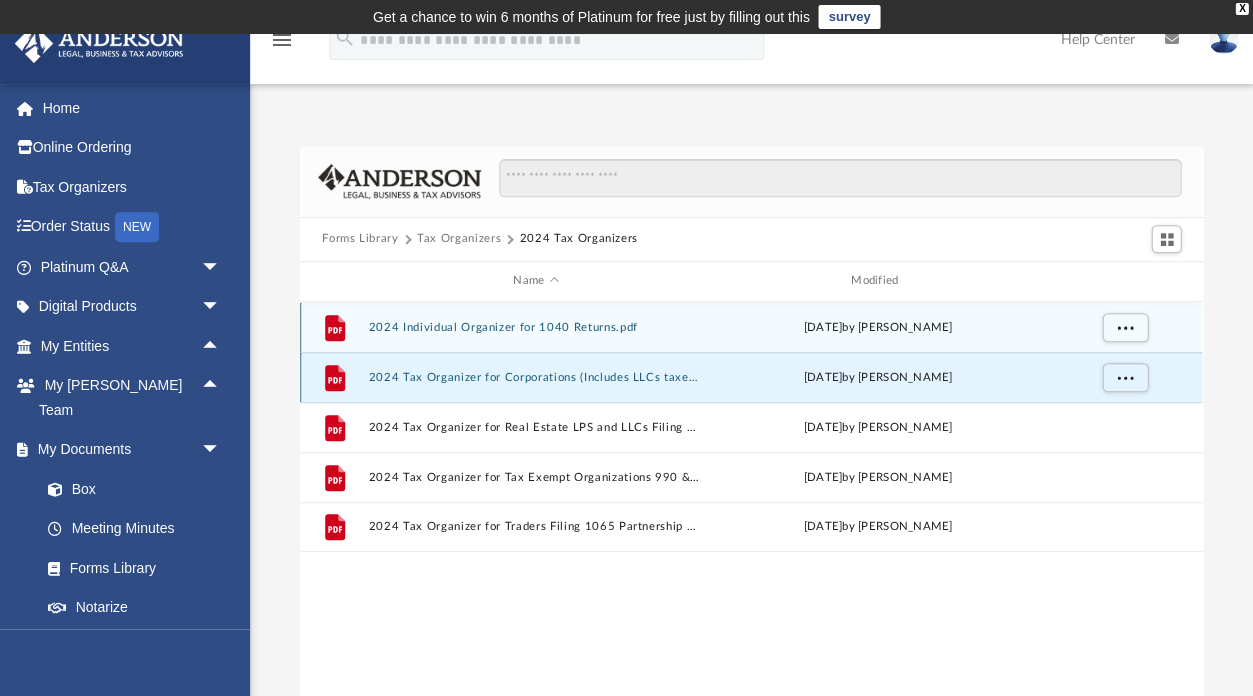 click on "2024 Tax Organizer for Corporations (Includes LLCs taxed as Corporations) 1120 and 1120S Returns.pdf" at bounding box center [536, 377] 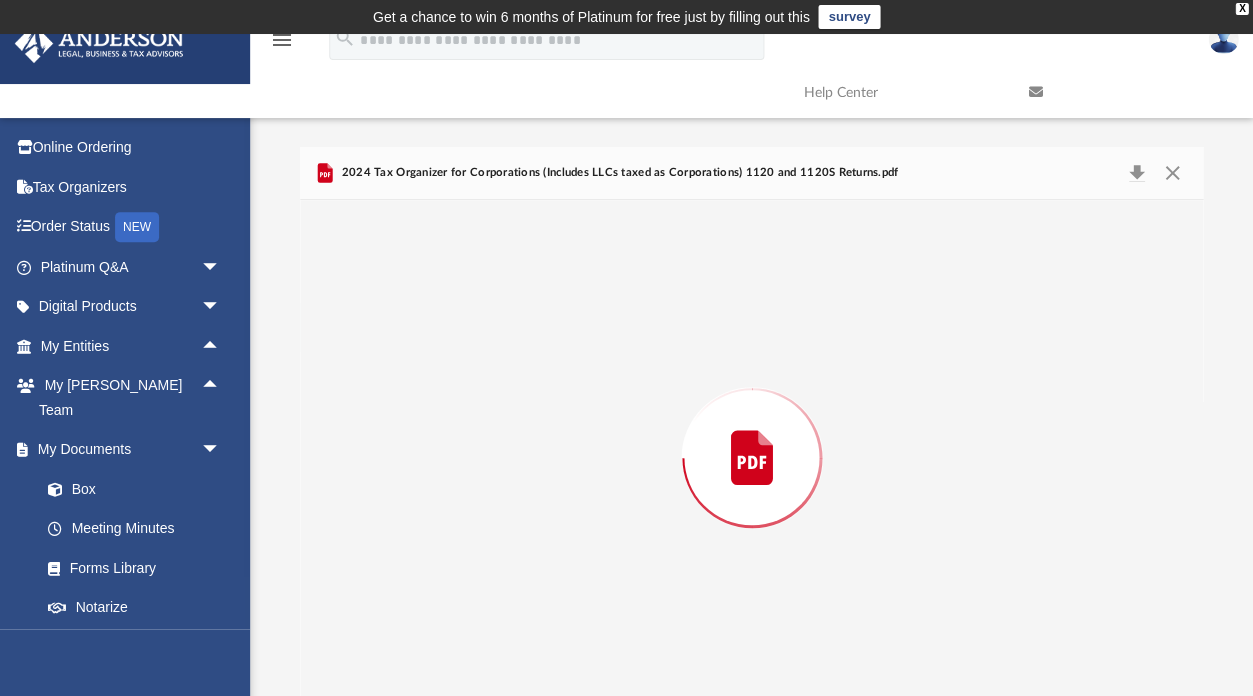 scroll, scrollTop: 20, scrollLeft: 0, axis: vertical 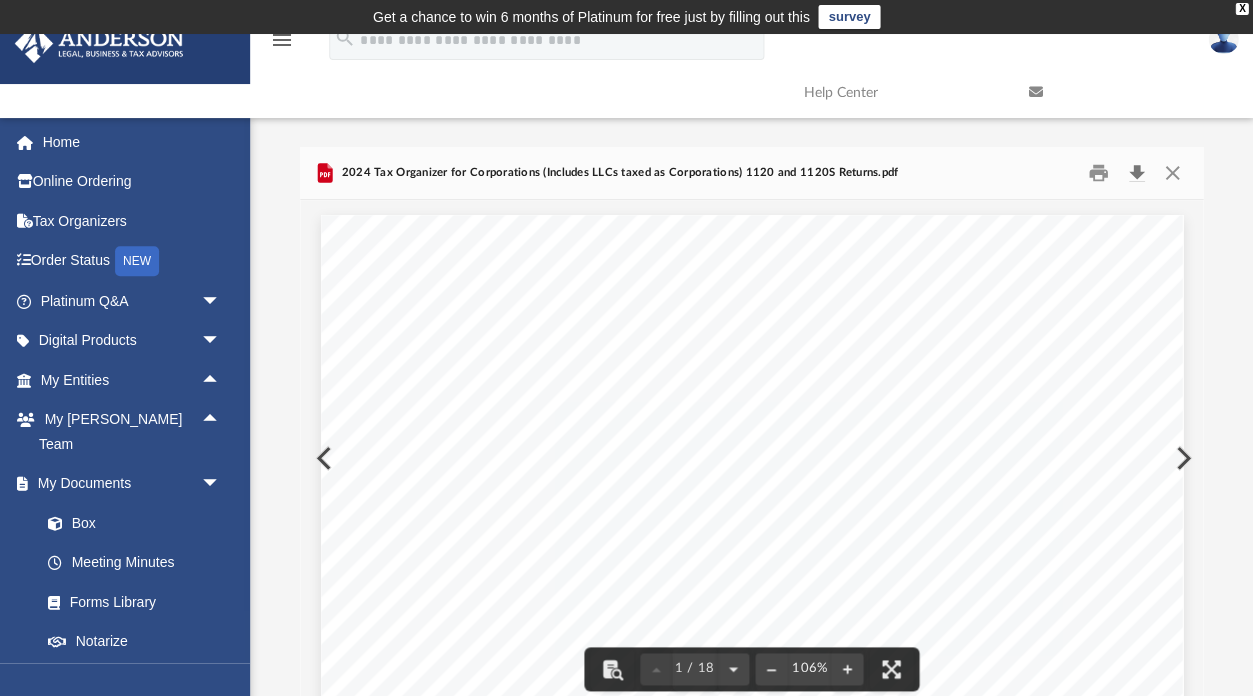 click at bounding box center (1136, 172) 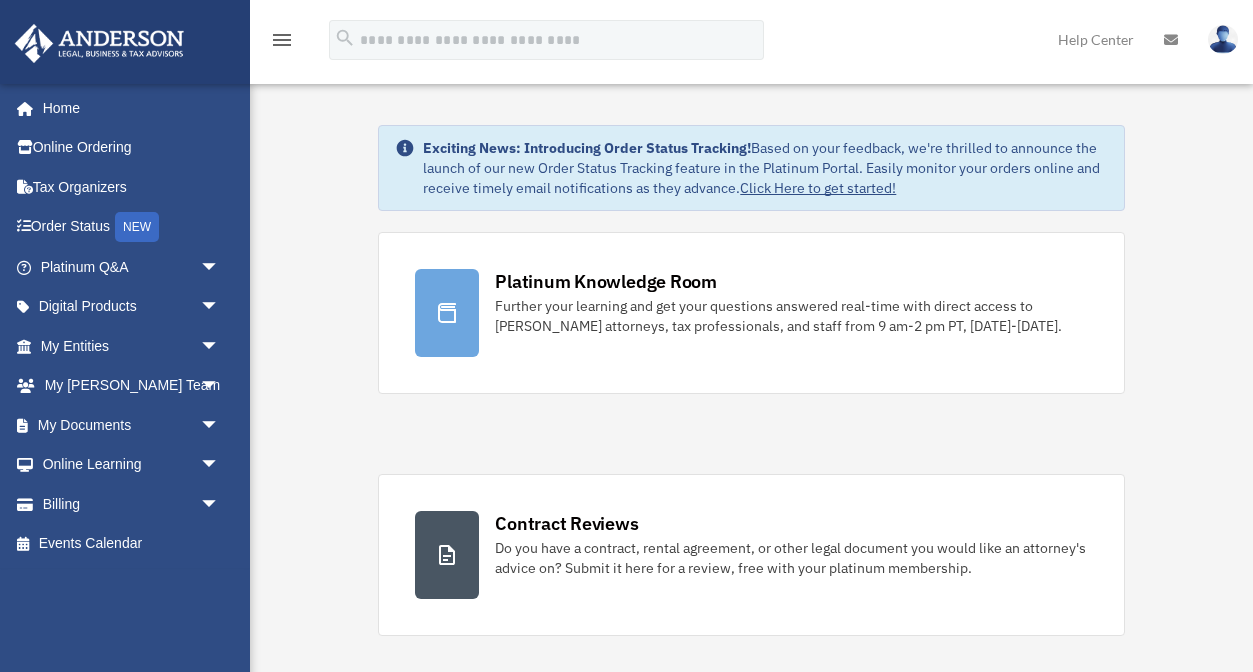 scroll, scrollTop: 0, scrollLeft: 0, axis: both 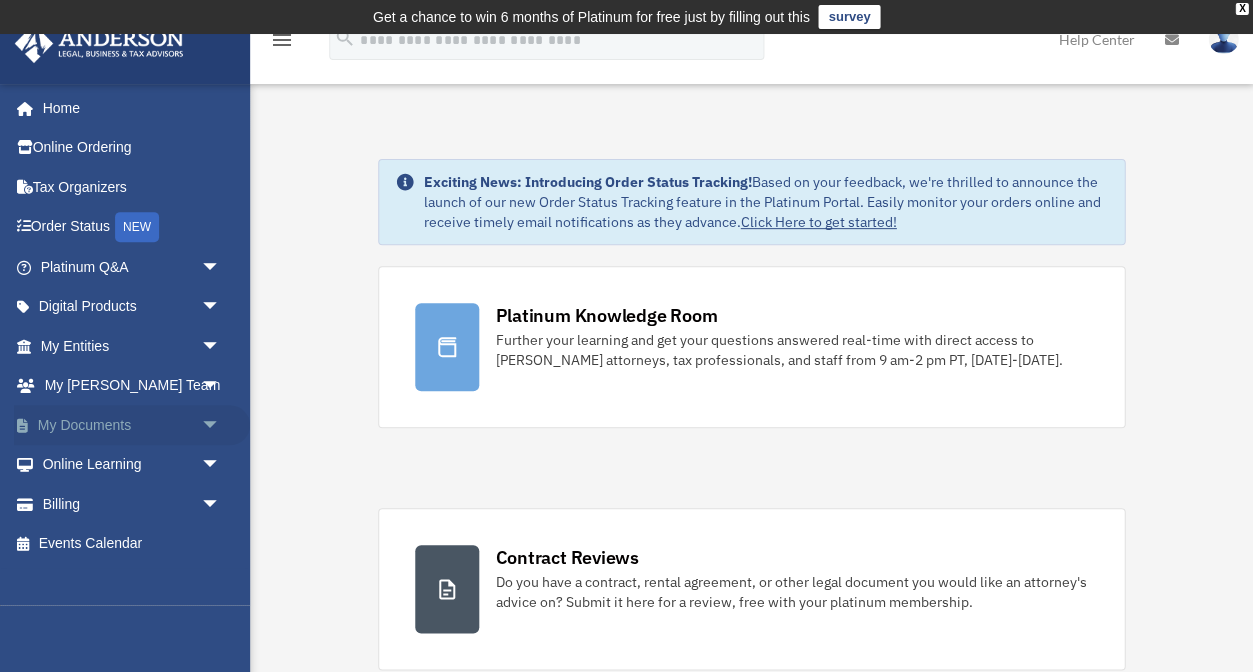 click on "My Documents arrow_drop_down" at bounding box center [132, 425] 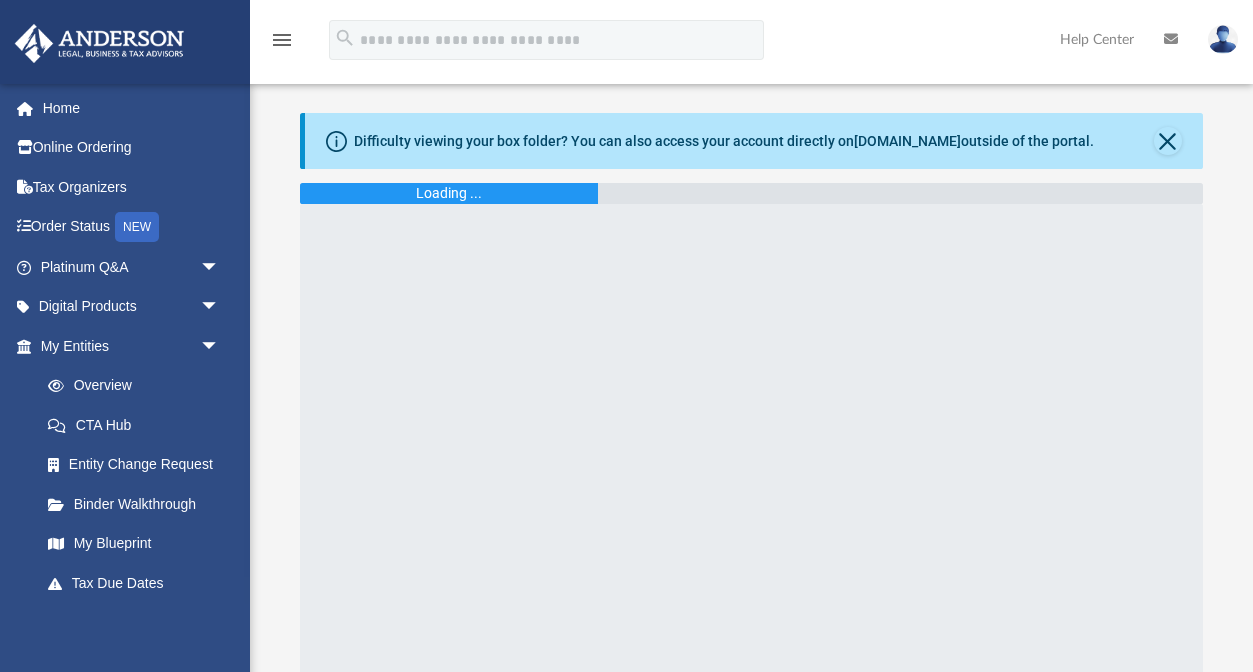 scroll, scrollTop: 0, scrollLeft: 0, axis: both 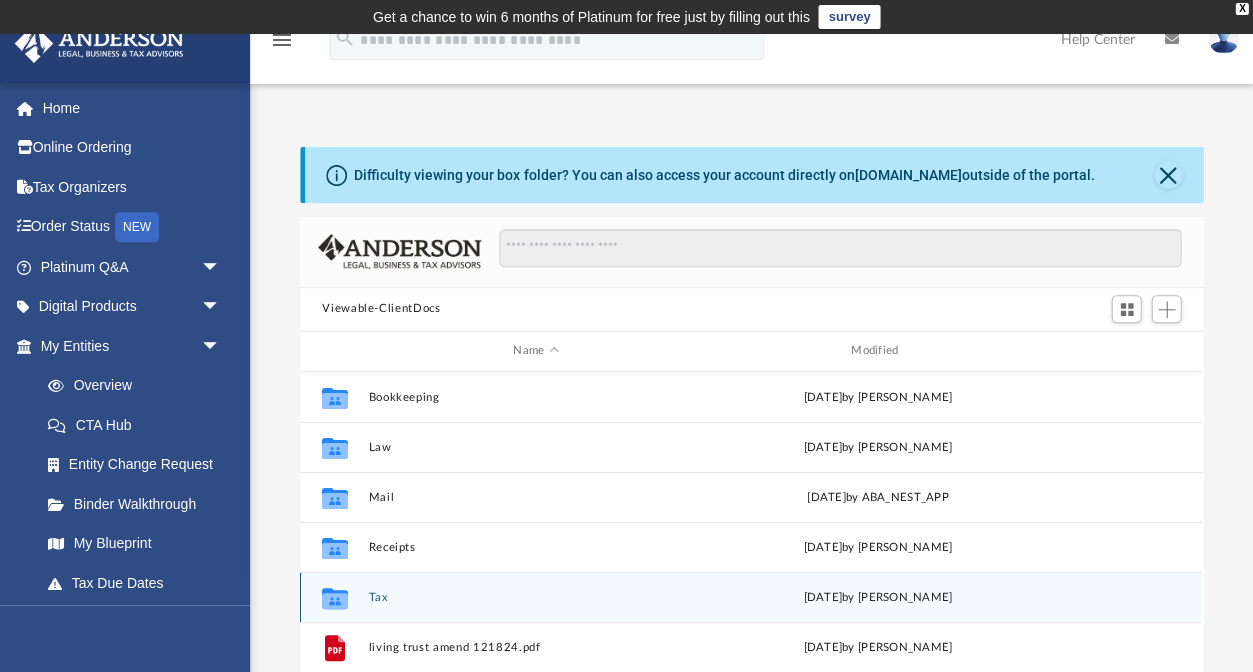 click on "Collaborated Folder Tax yesterday  by Alex Price" at bounding box center (751, 597) 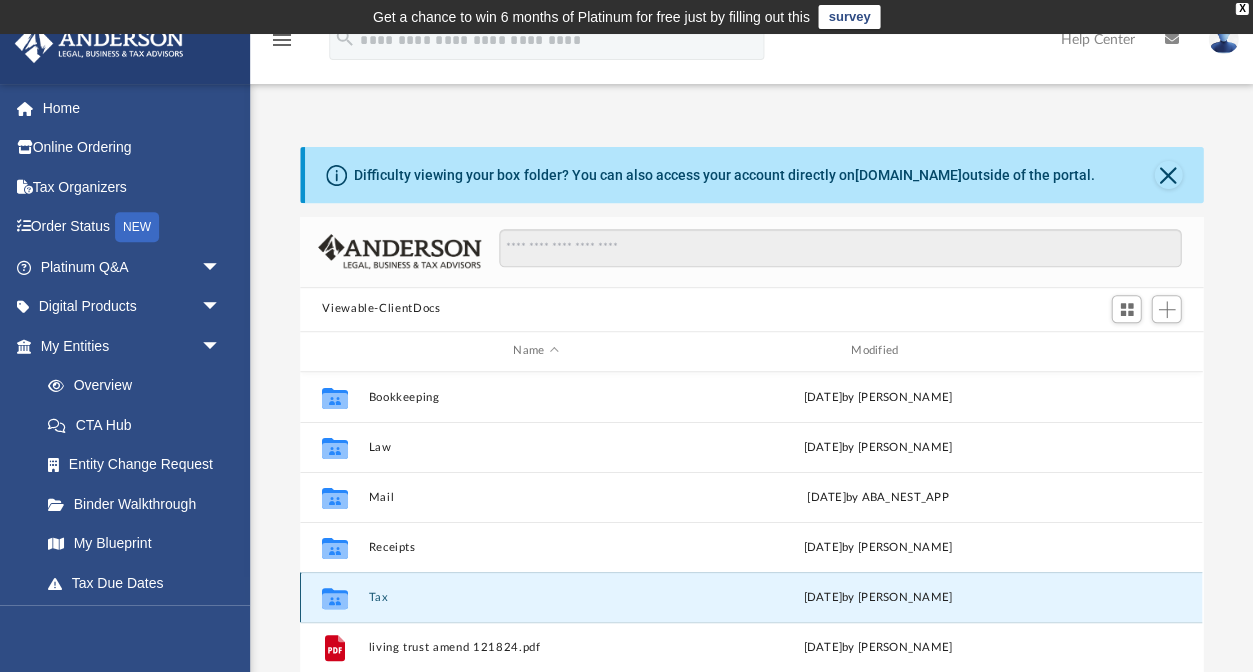click on "Tax" at bounding box center [536, 597] 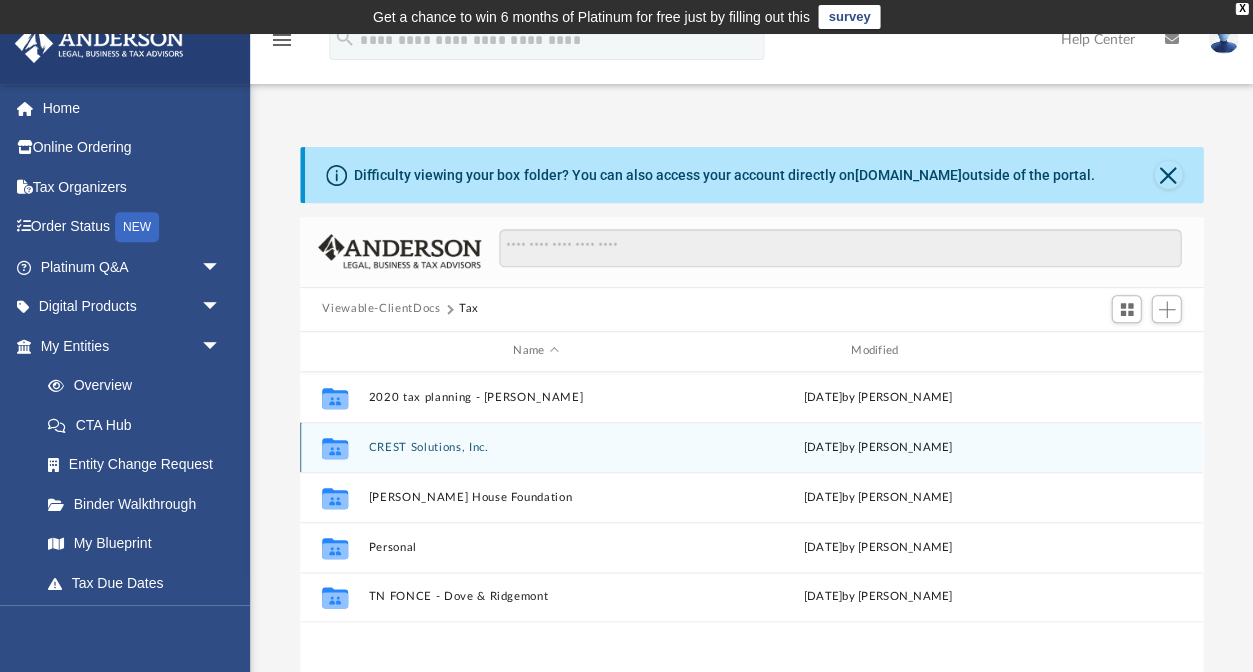 click on "CREST Solutions, Inc." at bounding box center [536, 447] 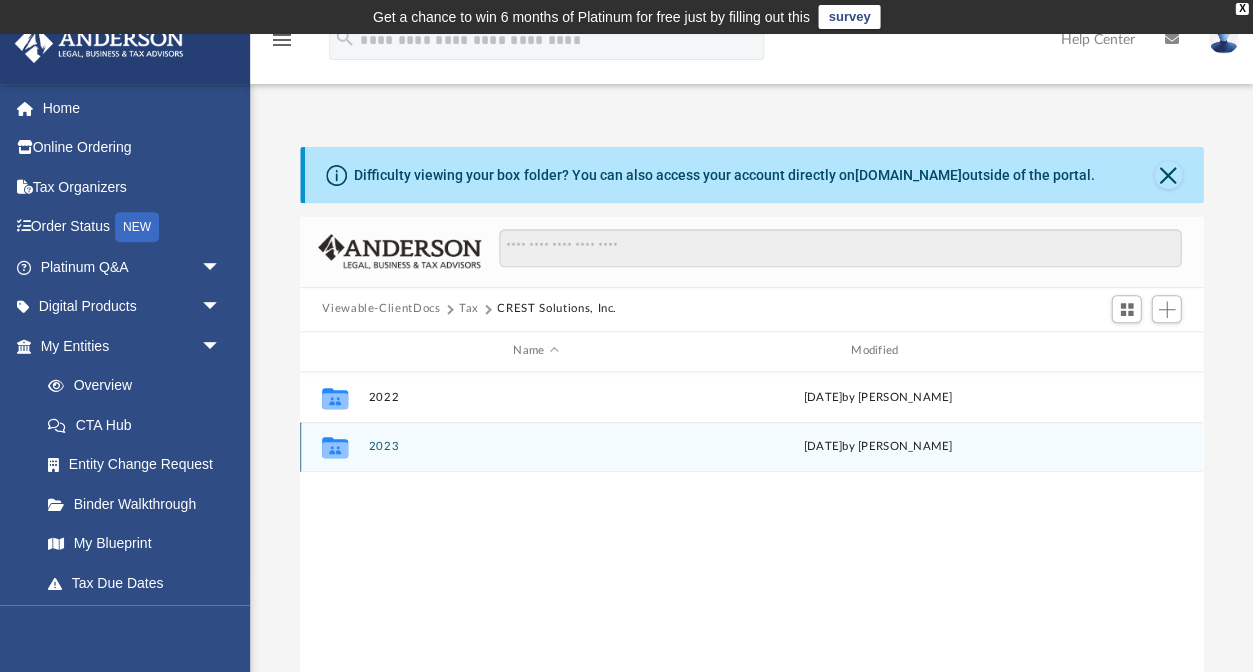 click on "2023" at bounding box center (536, 446) 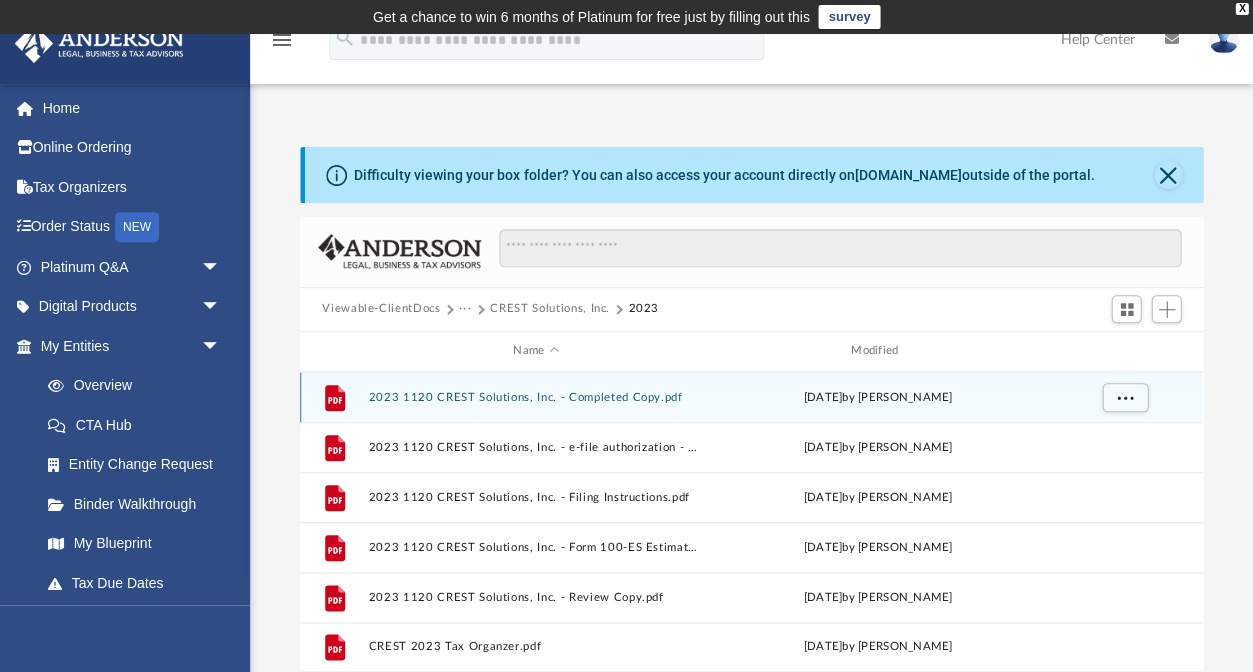 scroll, scrollTop: 0, scrollLeft: 0, axis: both 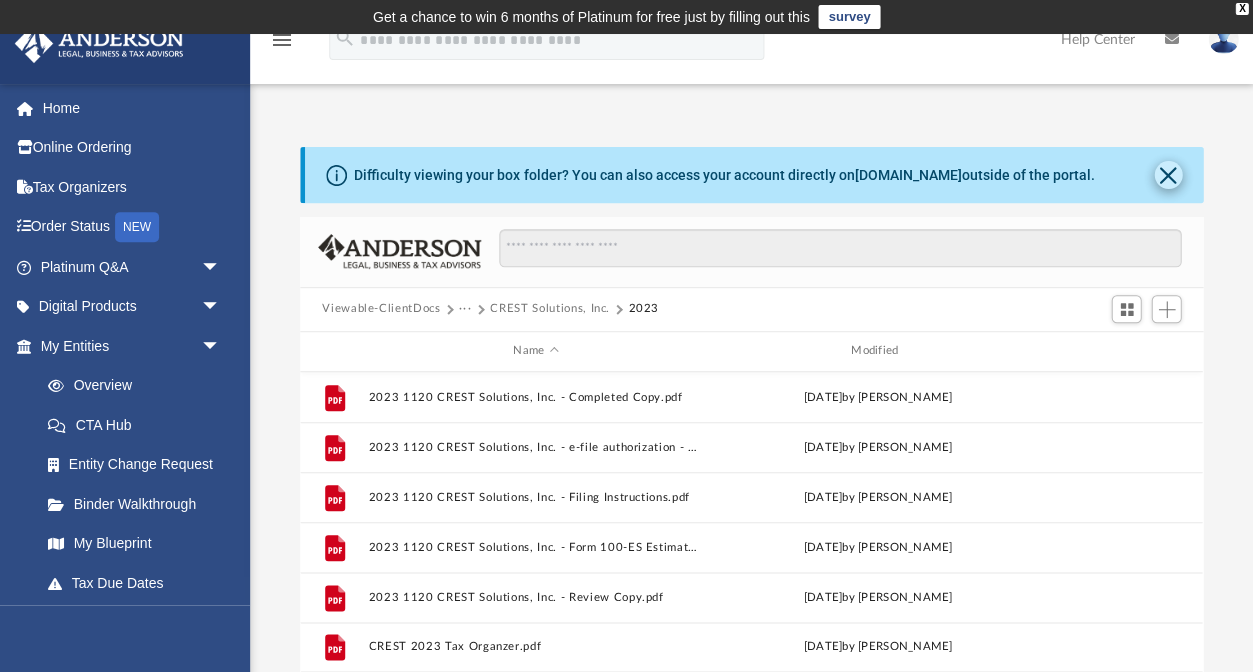 click 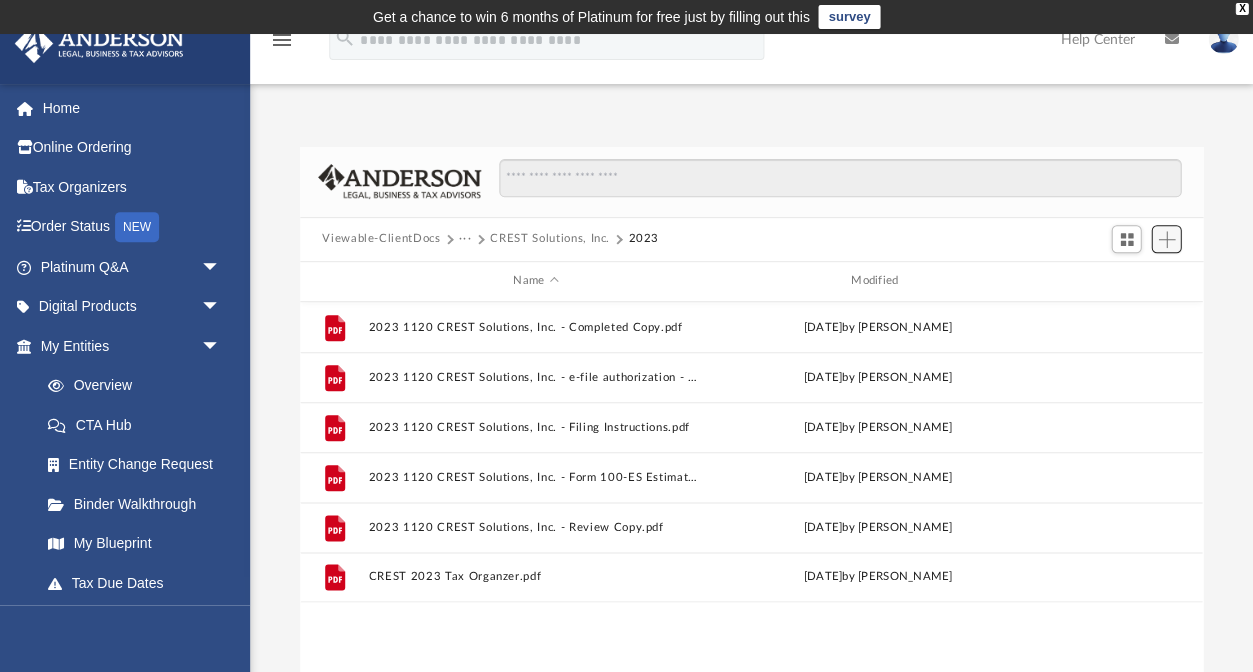 click at bounding box center (1166, 239) 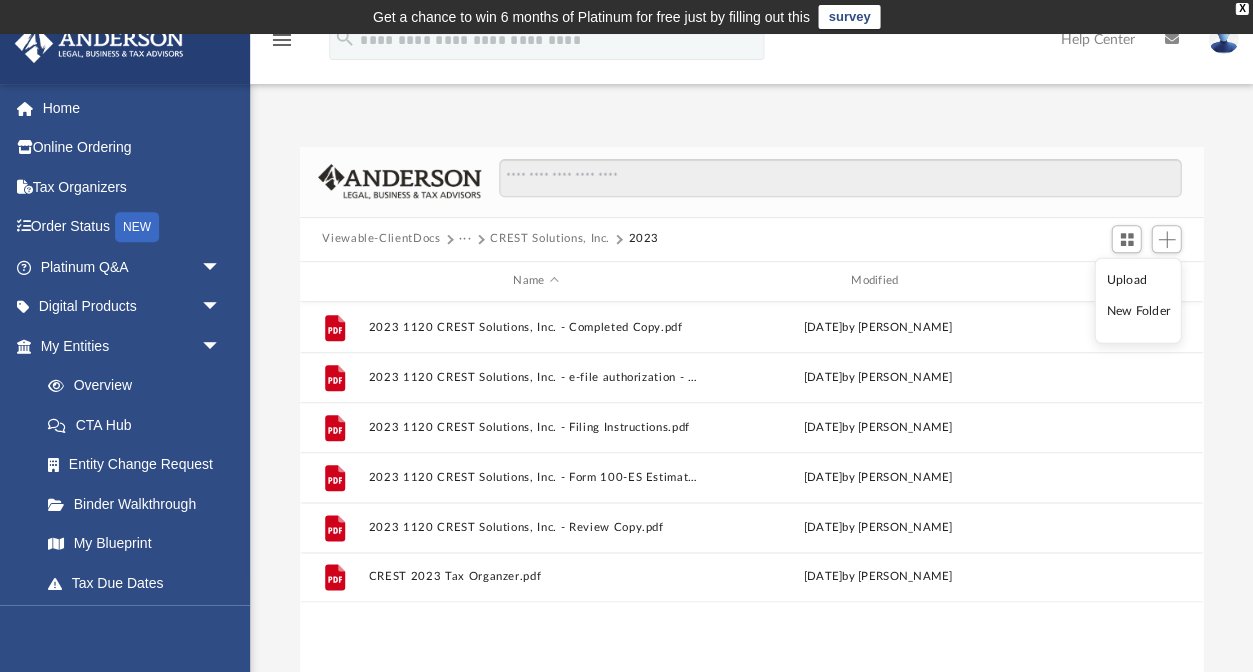 click on "Viewable-ClientDocs ··· CREST Solutions, Inc. 2023" at bounding box center [751, 240] 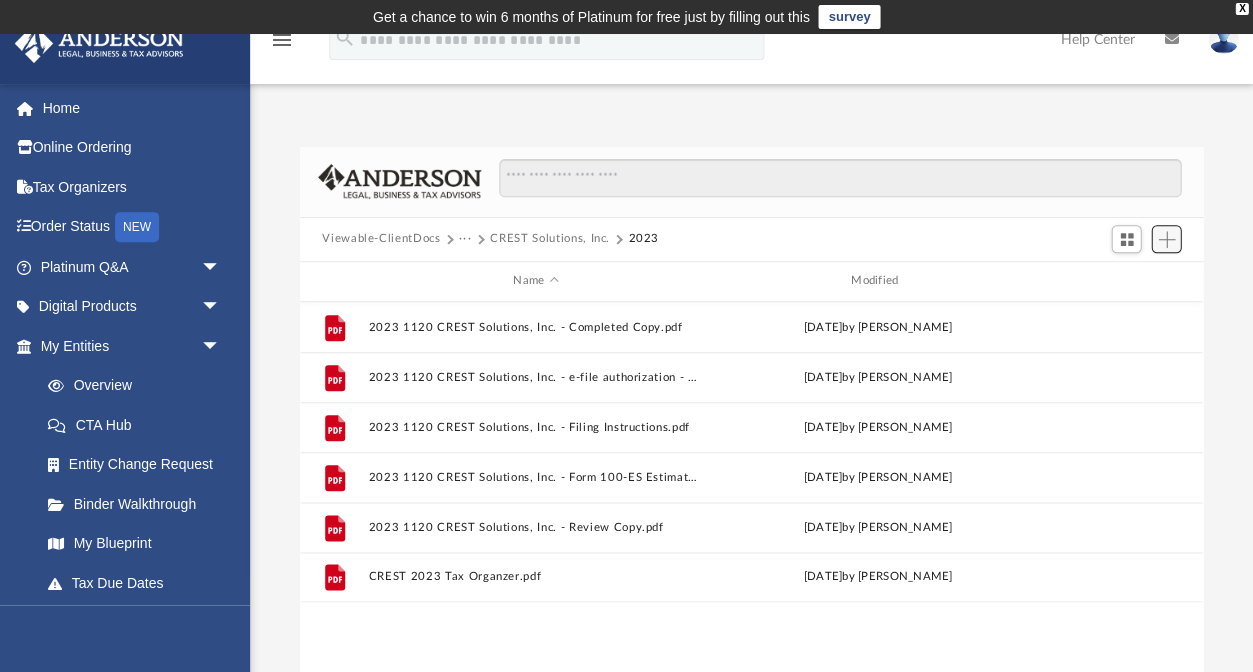 click at bounding box center (1166, 239) 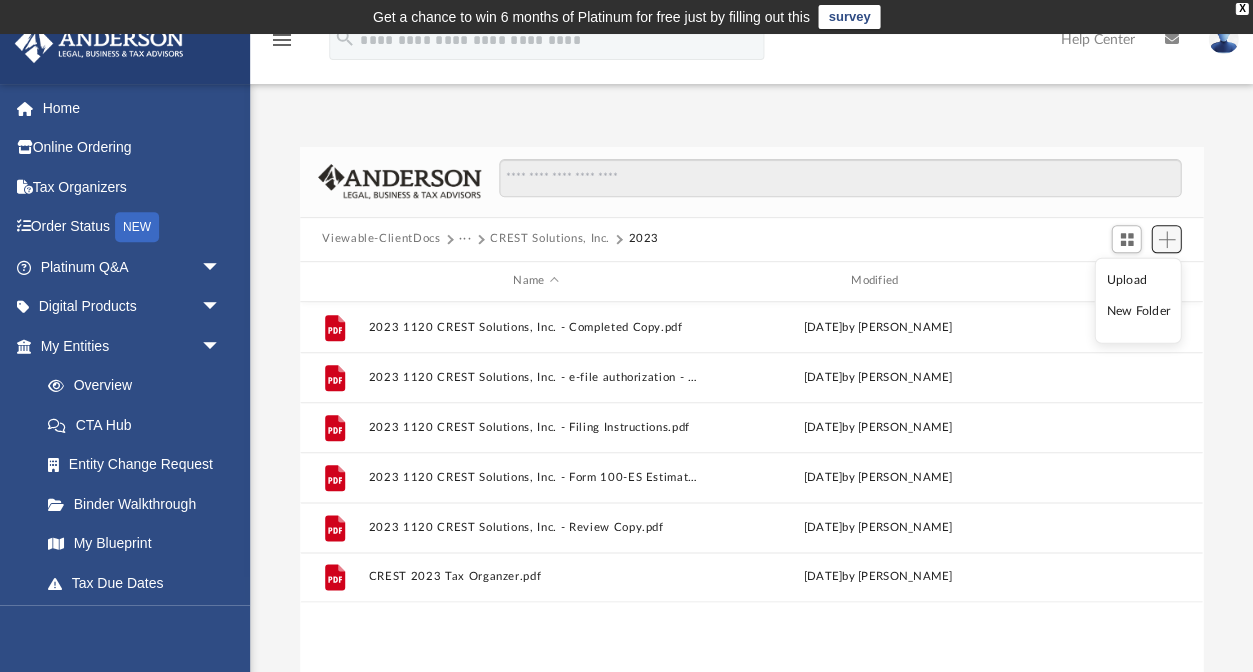 click at bounding box center [1166, 239] 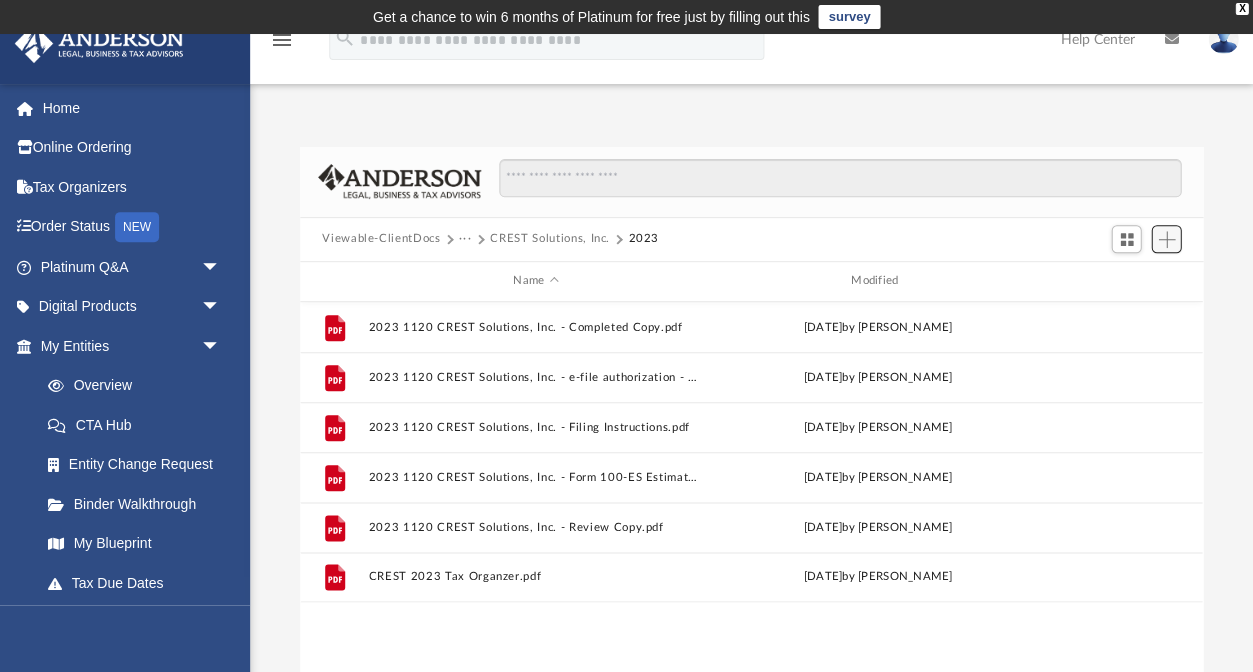 click at bounding box center (1166, 239) 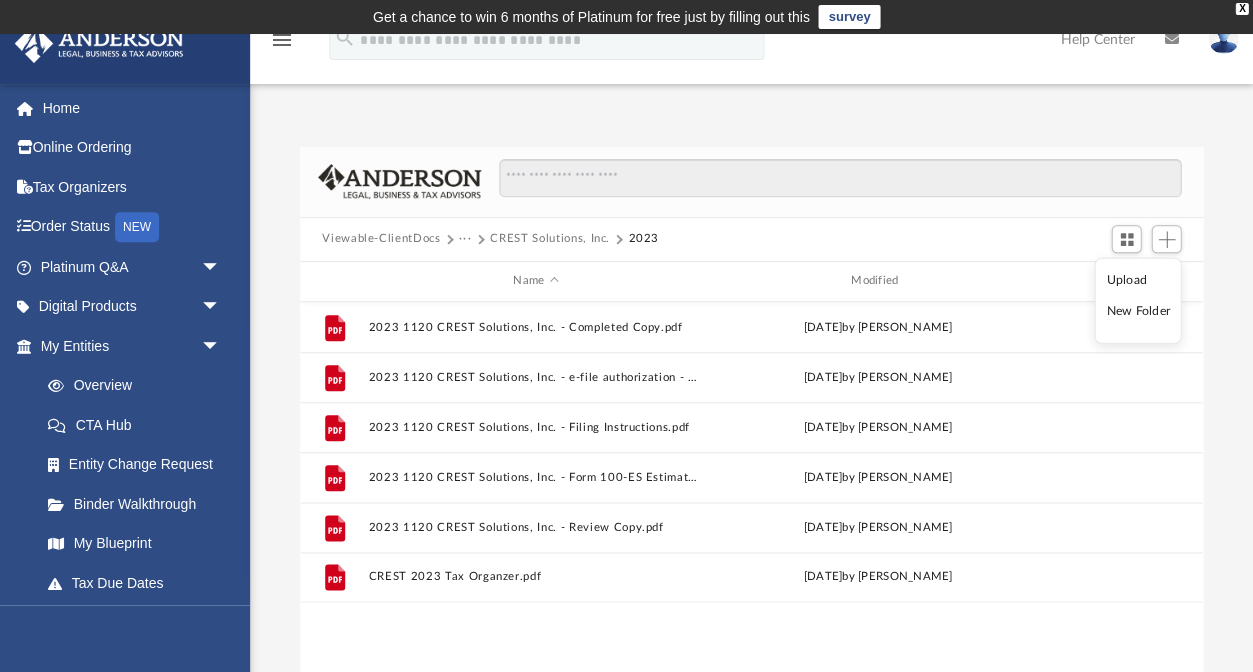 click on "Upload" at bounding box center (1138, 279) 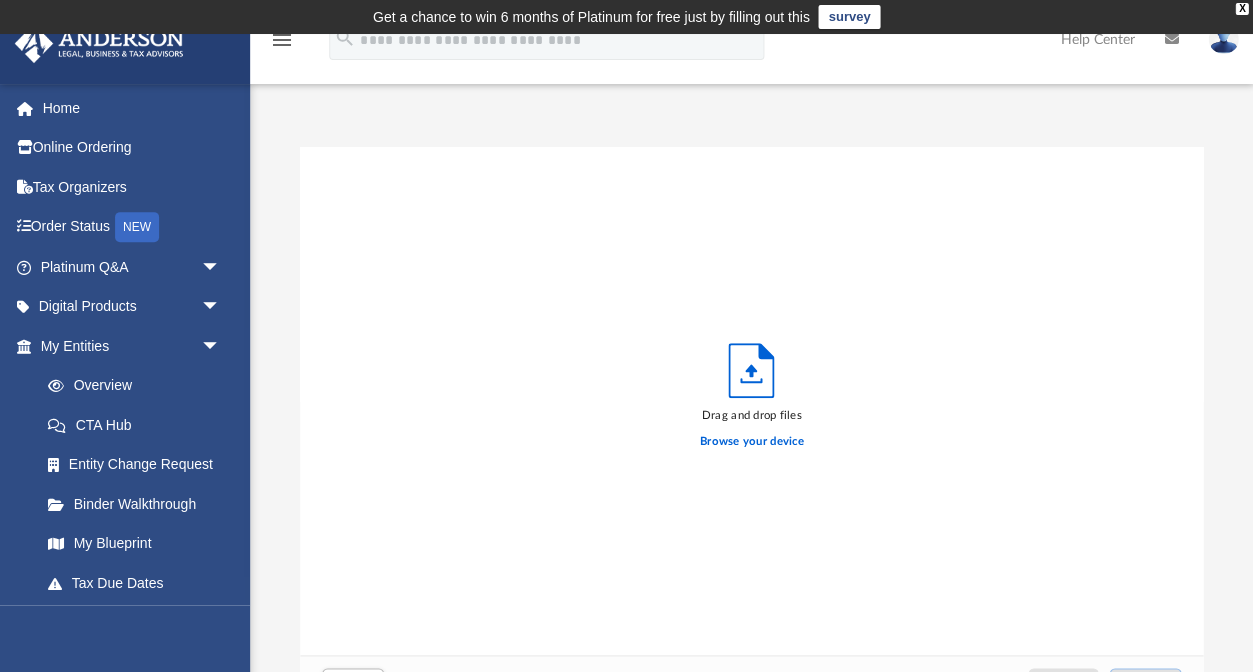scroll, scrollTop: 45, scrollLeft: 0, axis: vertical 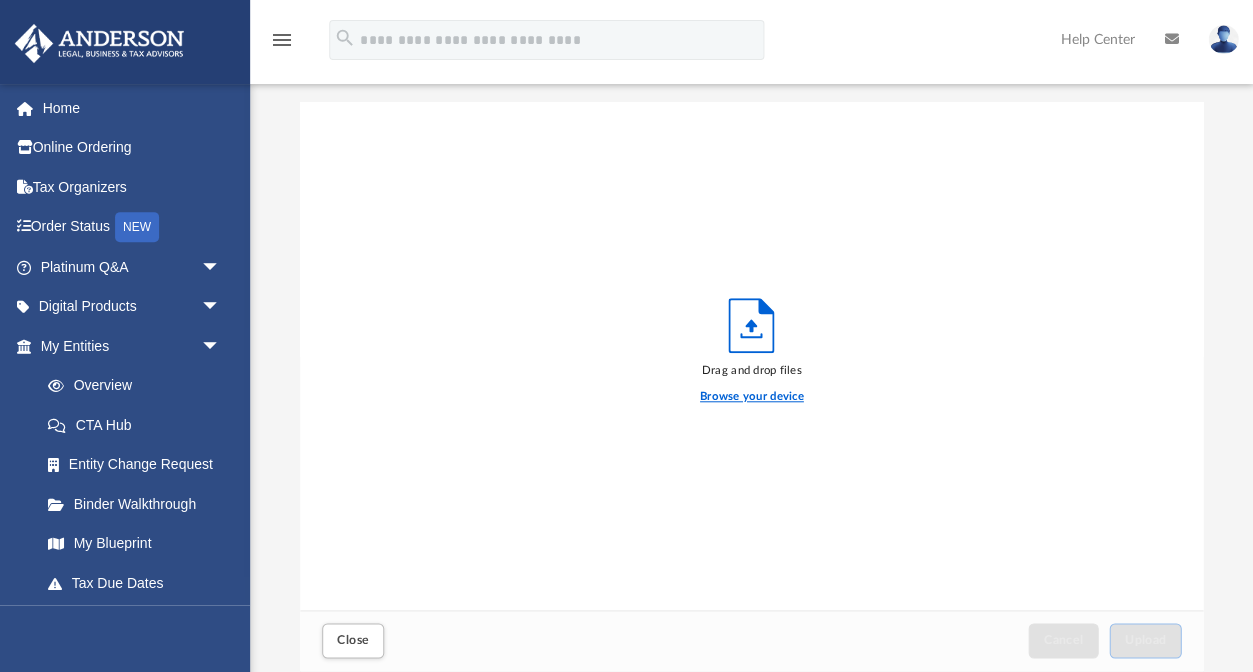click on "Browse your device" at bounding box center [752, 397] 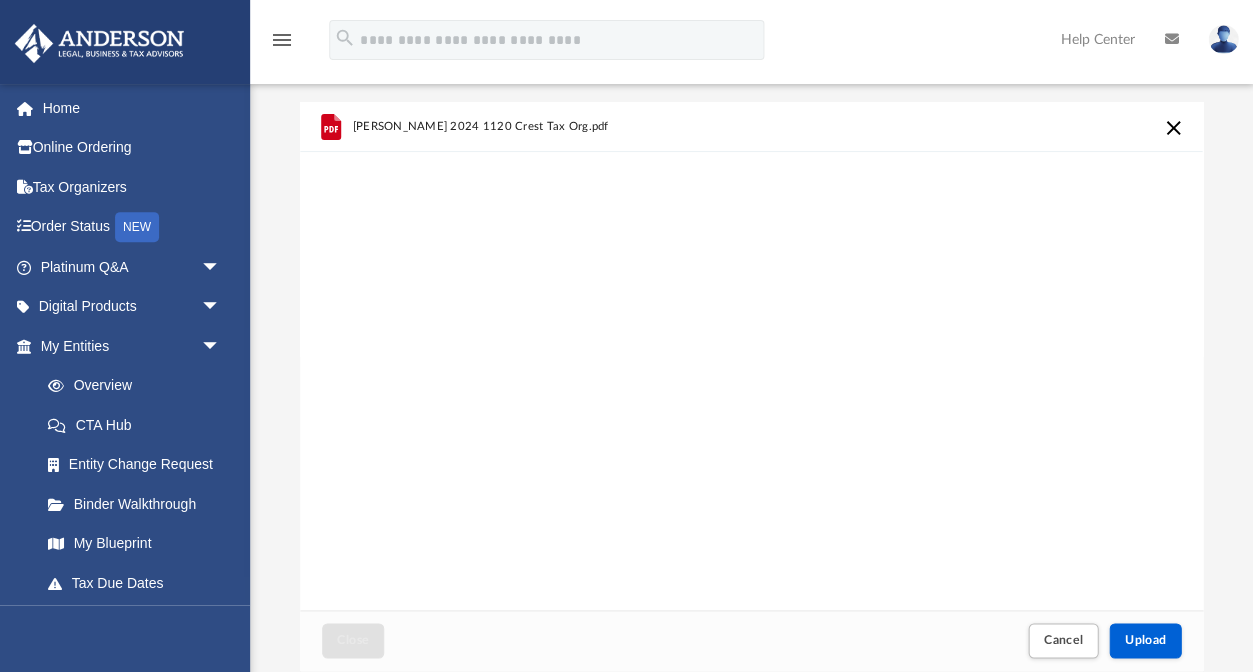 click on "Jolley 2024 1120 Crest Tax Org.pdf" at bounding box center (751, 356) 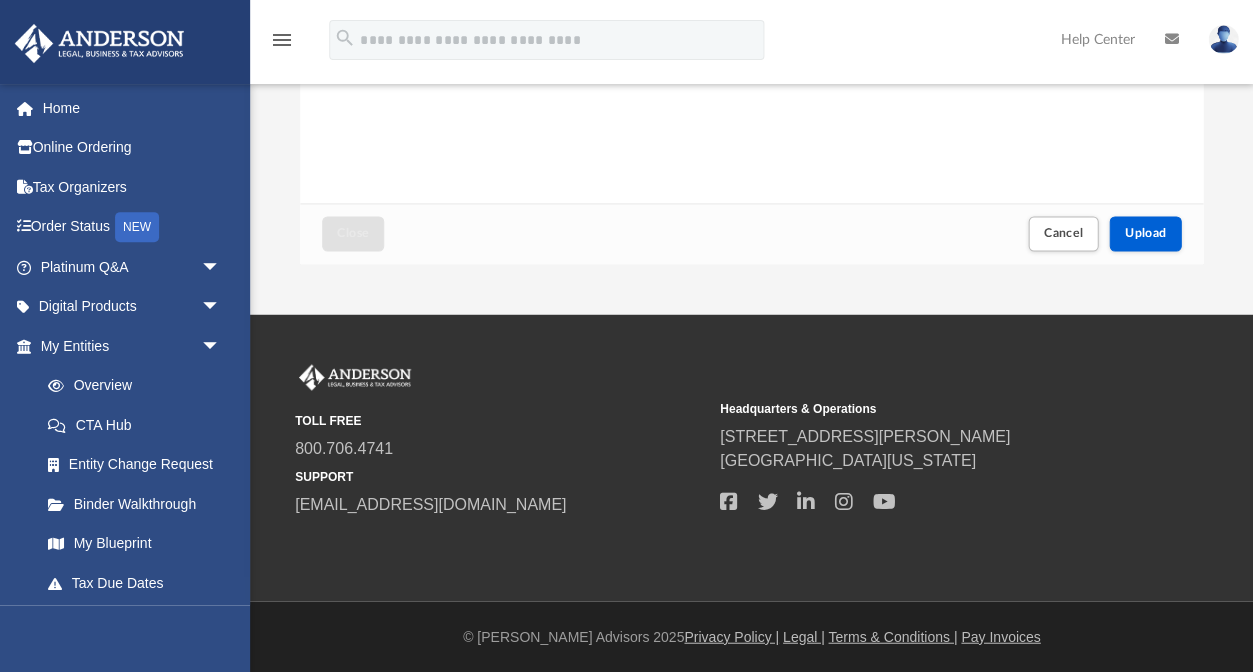 scroll, scrollTop: 450, scrollLeft: 0, axis: vertical 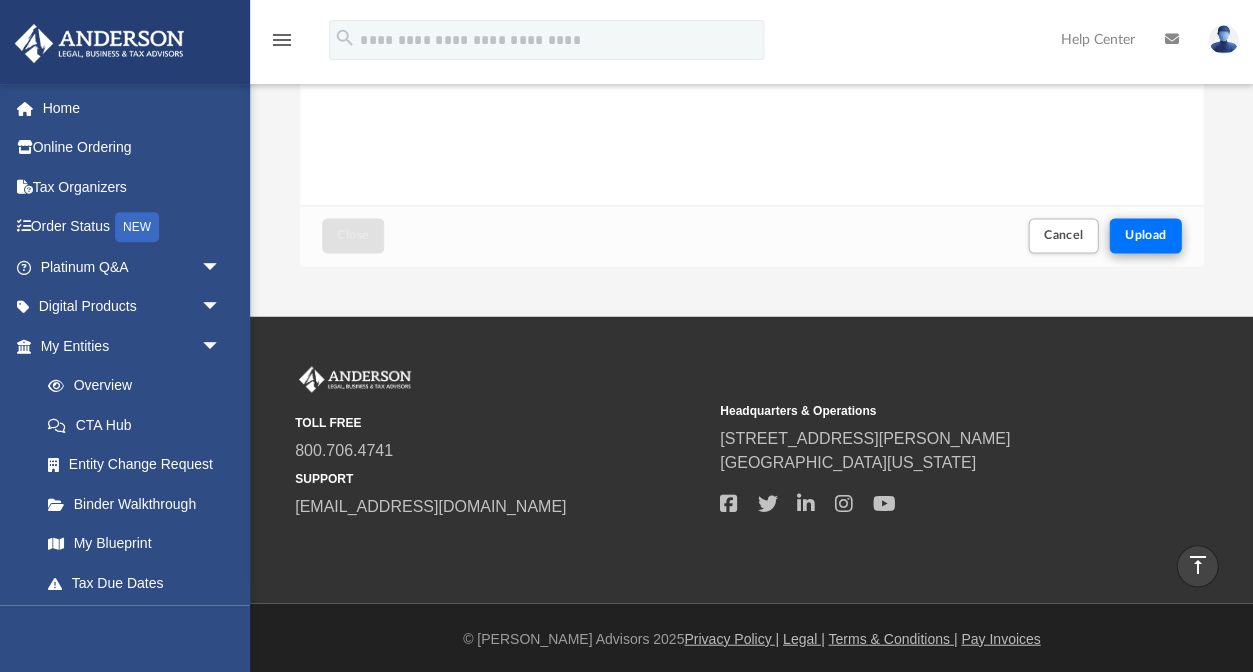 click on "Upload" at bounding box center [1145, 235] 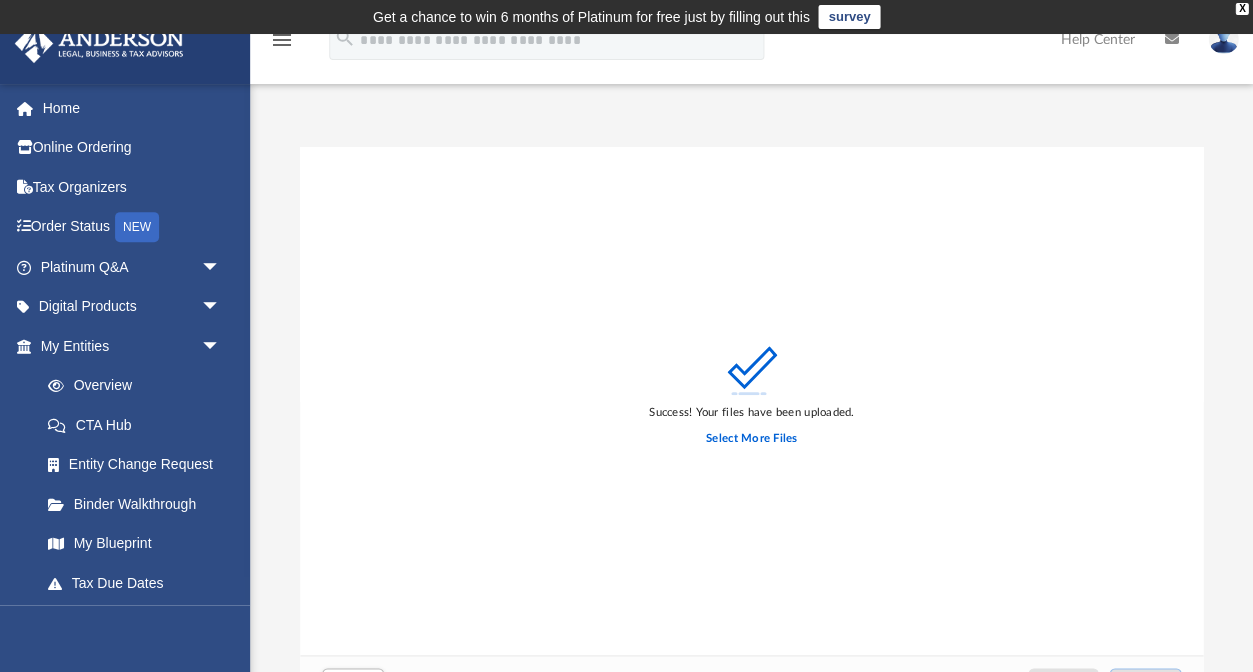 scroll, scrollTop: 0, scrollLeft: 0, axis: both 